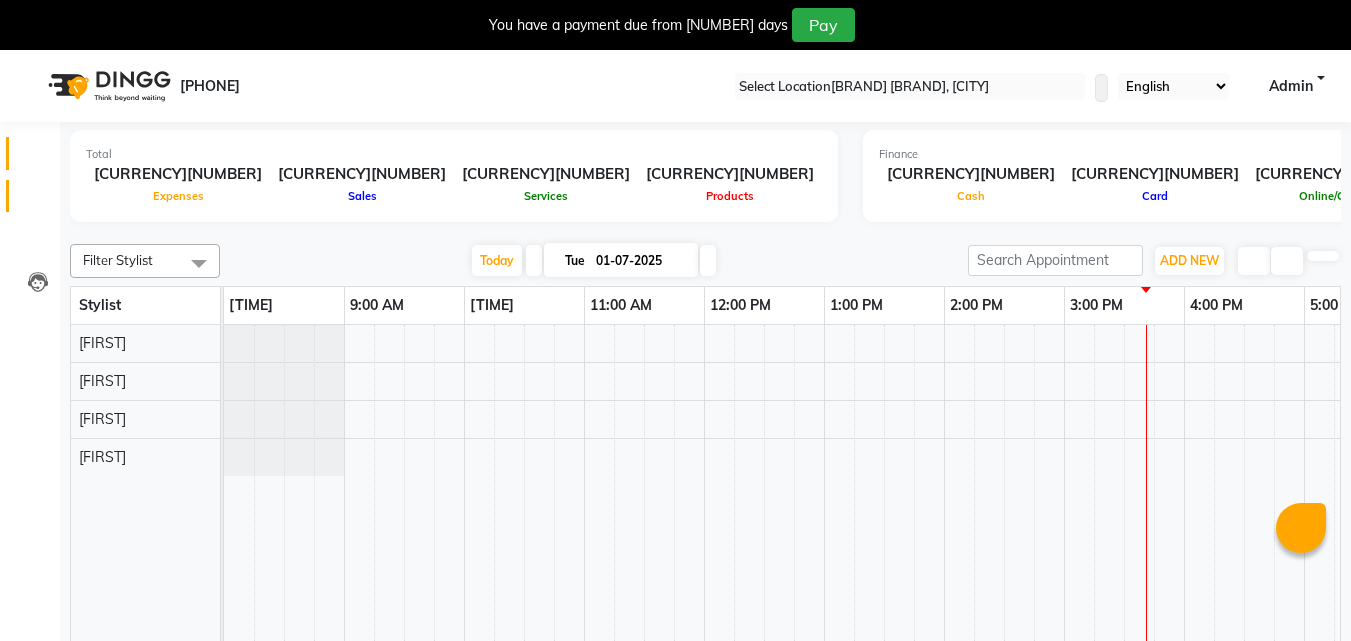 click at bounding box center [37, 201] 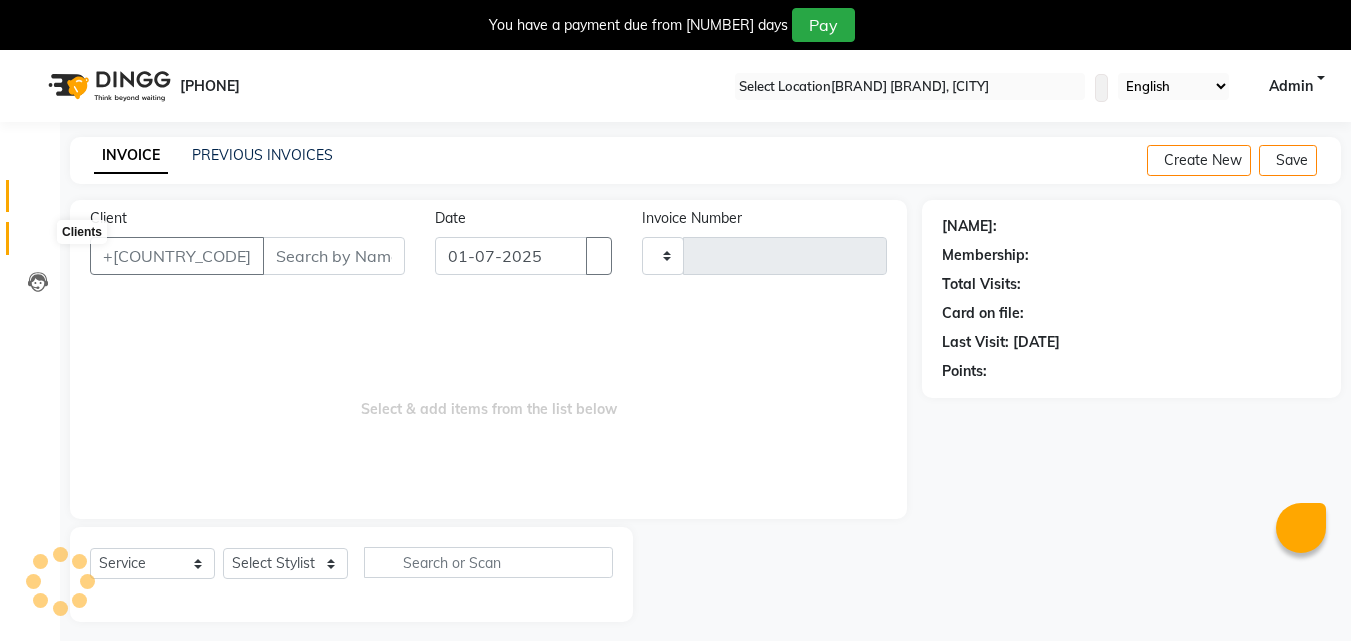 click at bounding box center (38, 243) 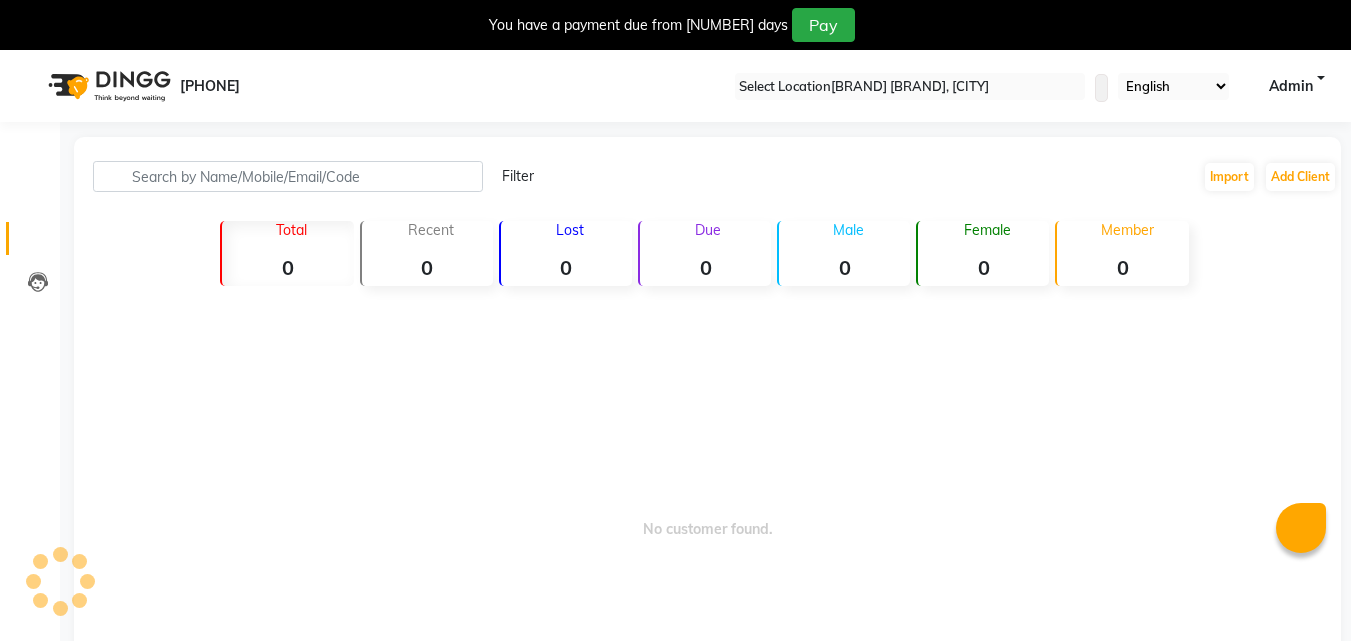 scroll, scrollTop: 50, scrollLeft: 0, axis: vertical 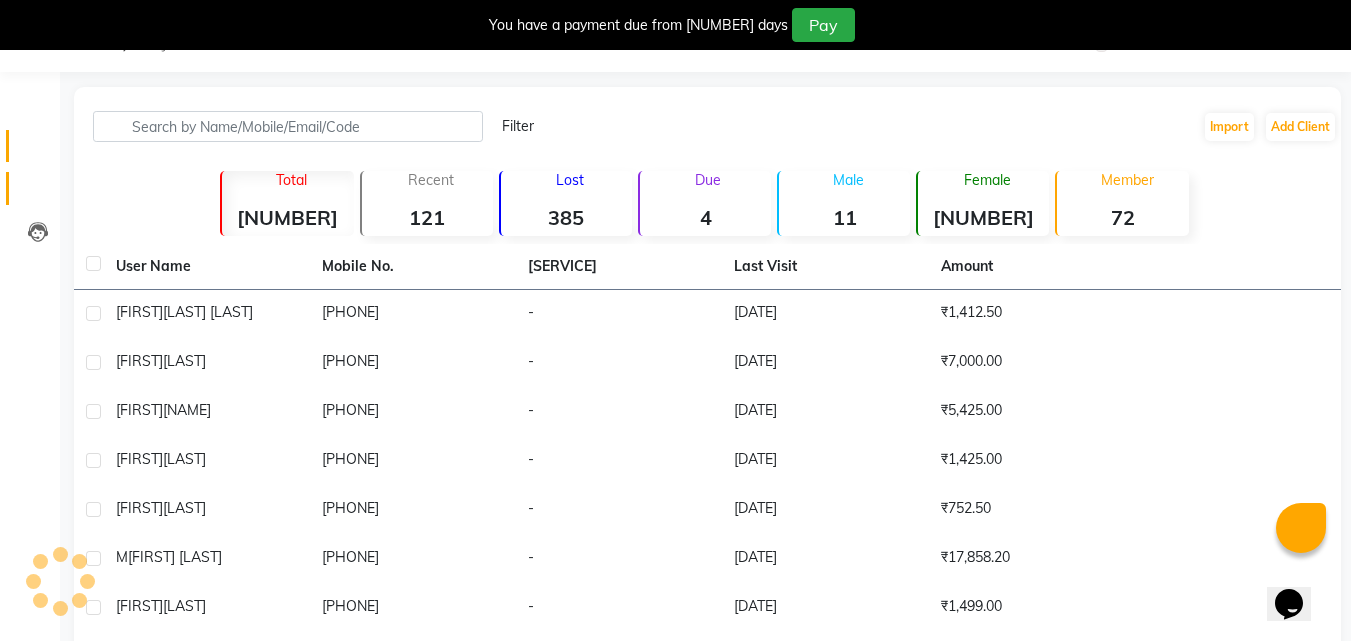 click at bounding box center (38, 151) 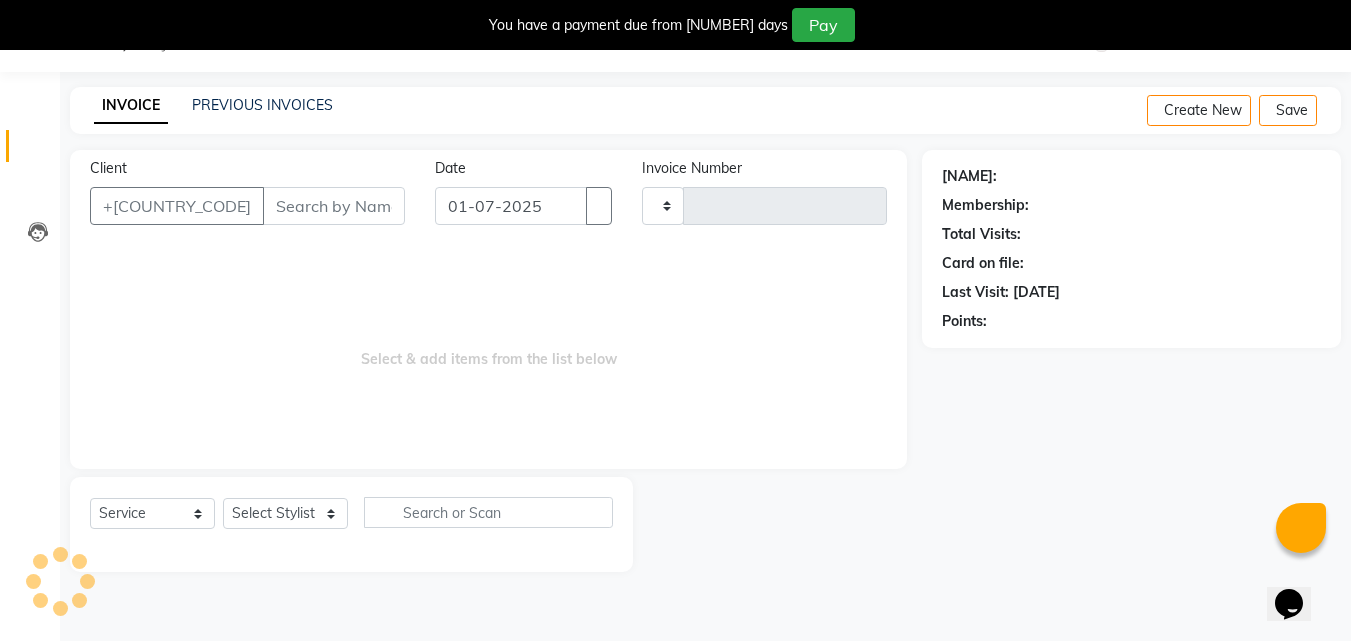 scroll, scrollTop: 50, scrollLeft: 0, axis: vertical 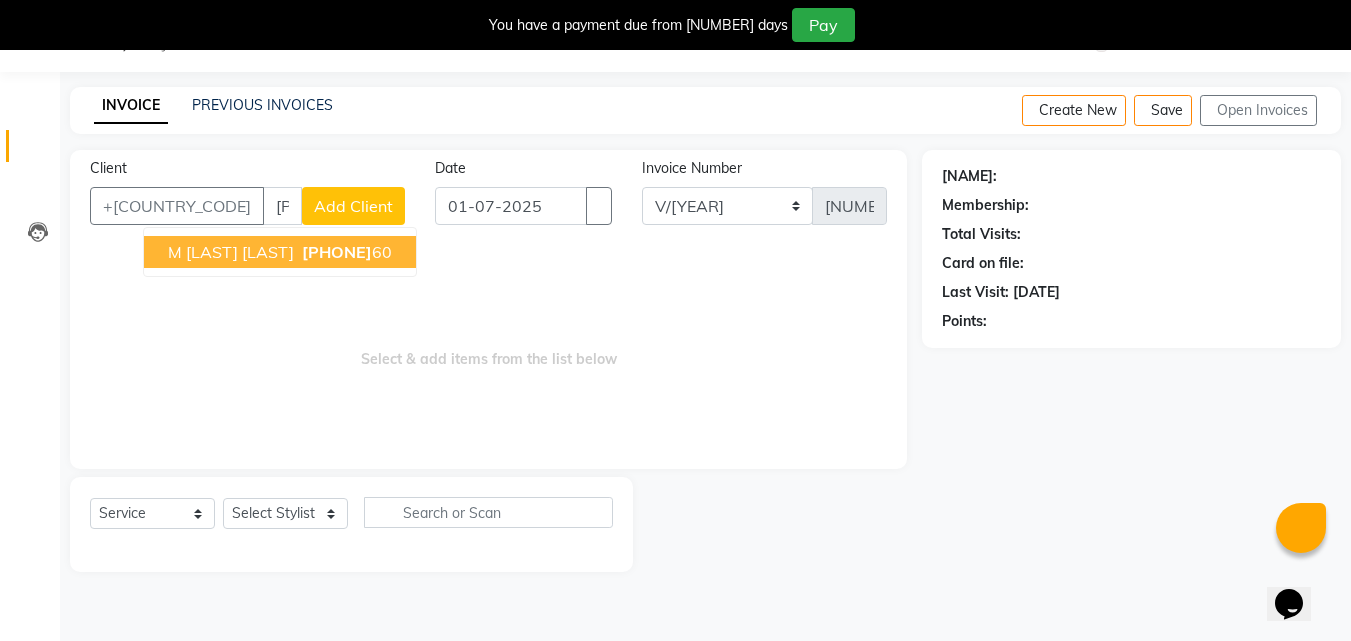 click on "[PHONE]" at bounding box center [337, 252] 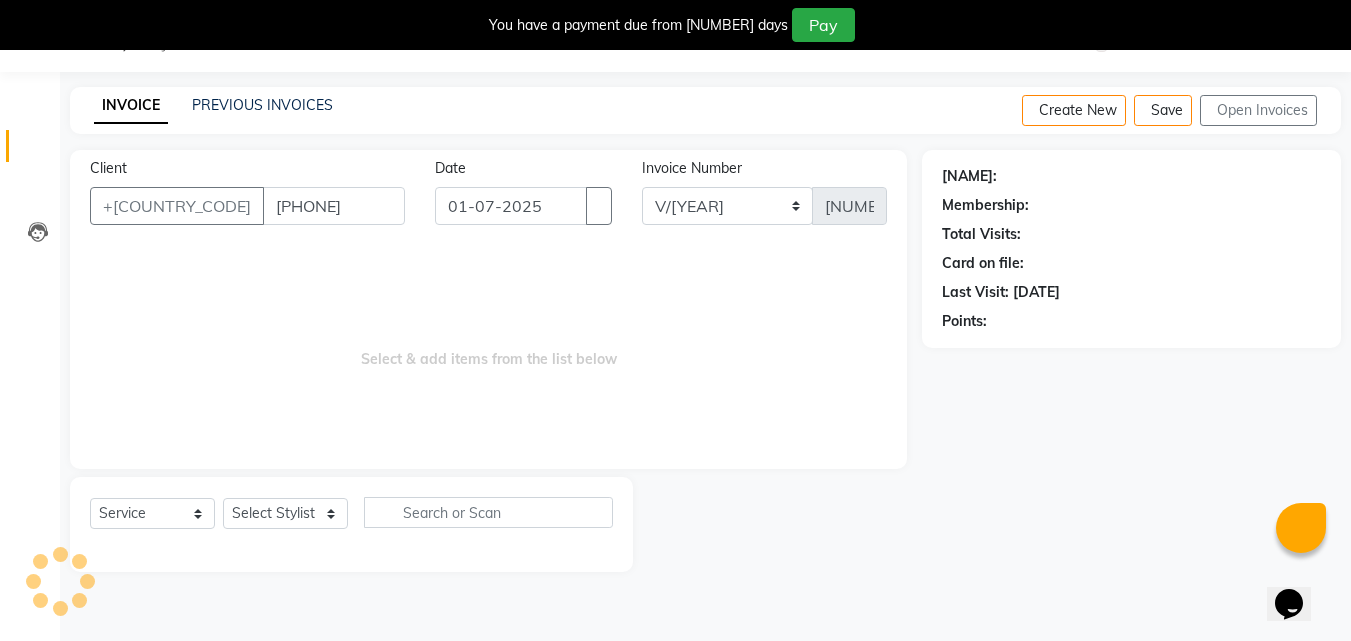 type on "[PHONE]" 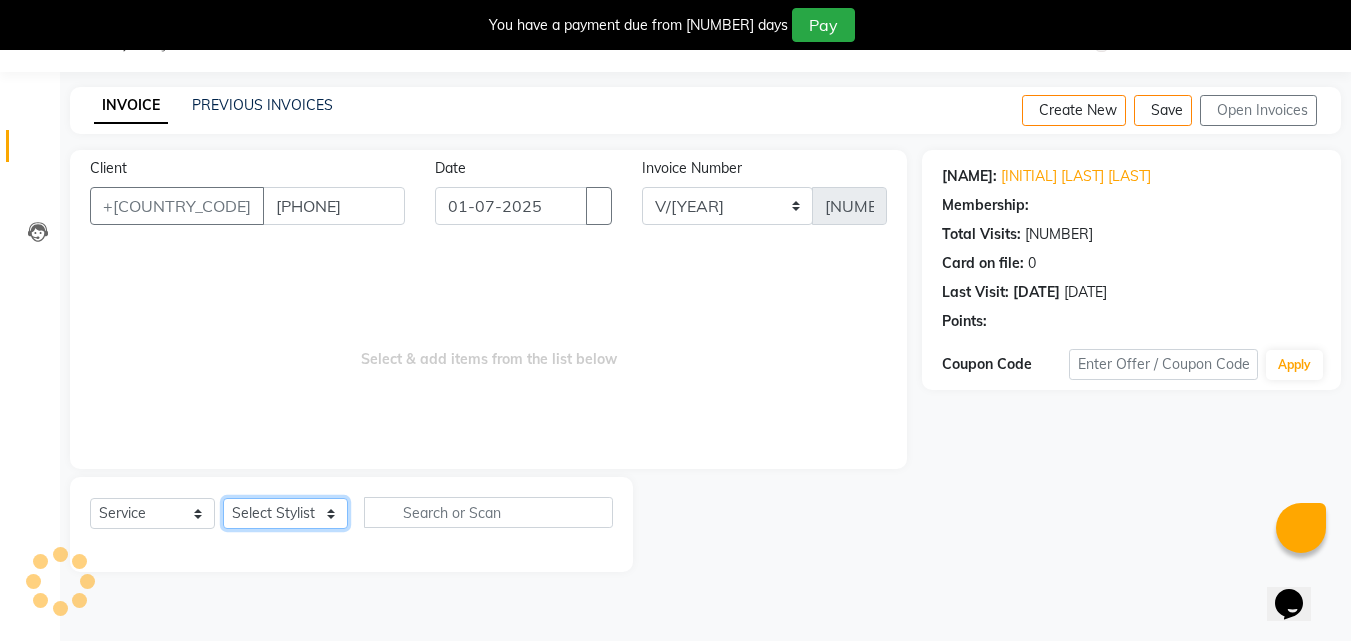 click on "Select Stylist [FIRST] [LAST] [FIRST] [FIRST]" at bounding box center (285, 513) 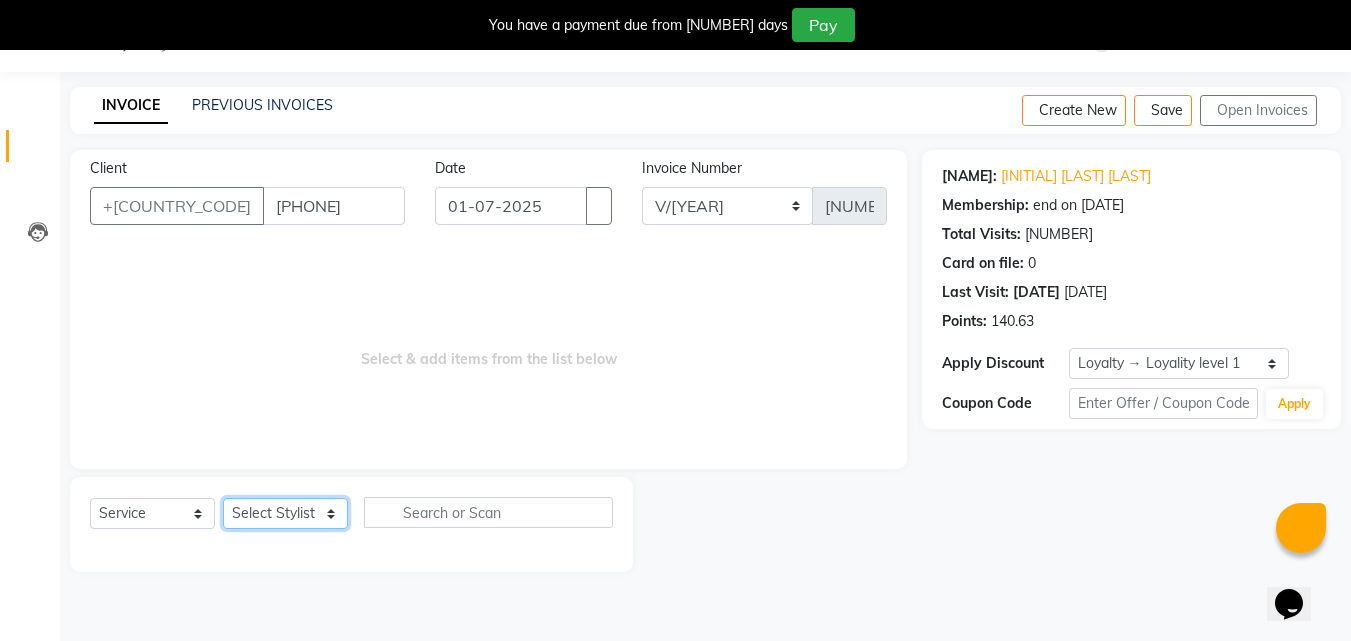 select on "[NUMBER]" 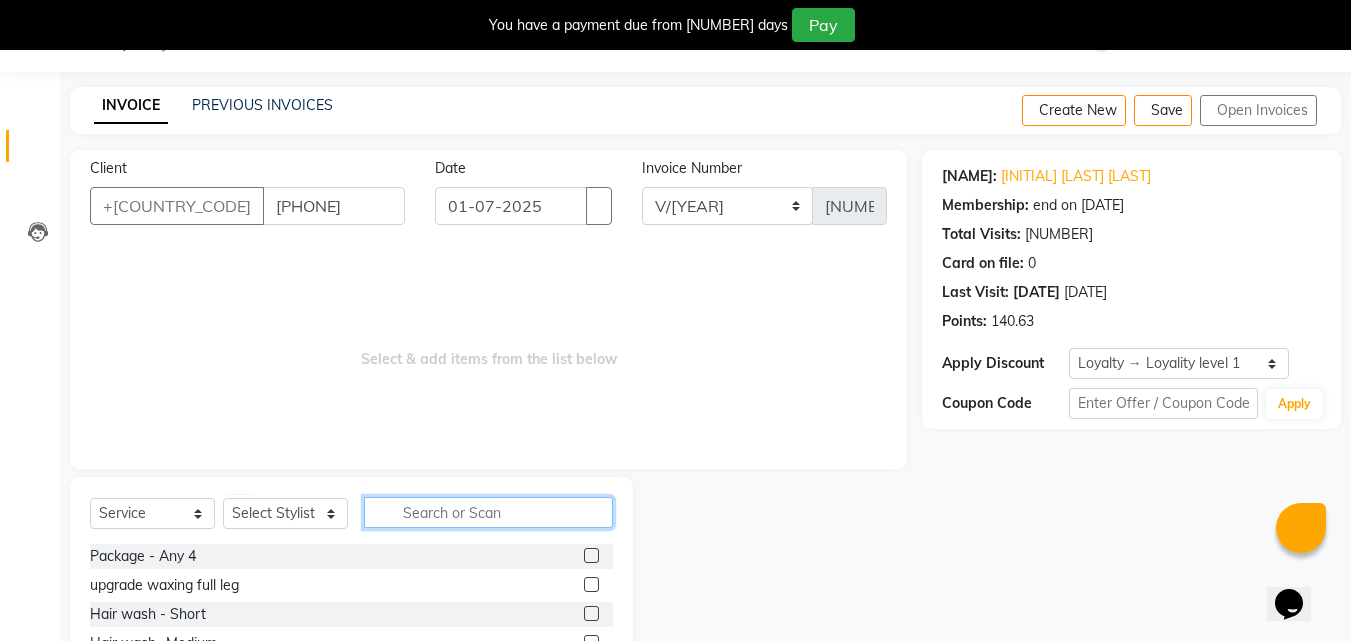 click at bounding box center [488, 512] 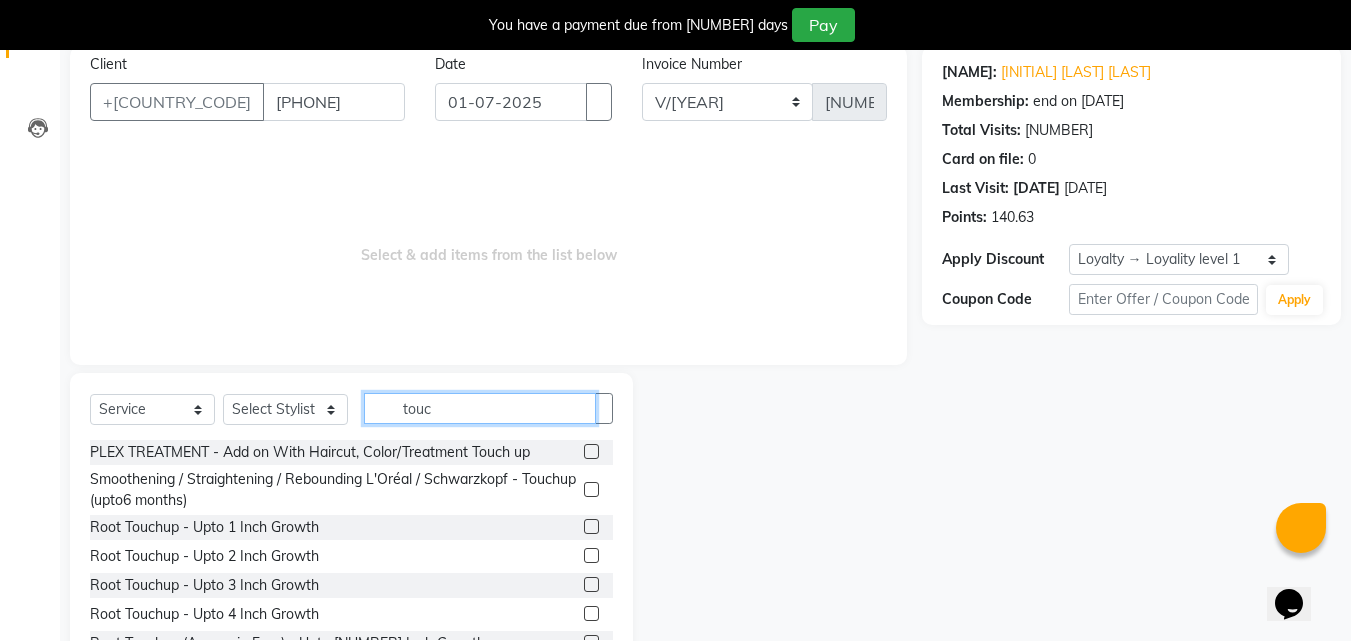 scroll, scrollTop: 161, scrollLeft: 0, axis: vertical 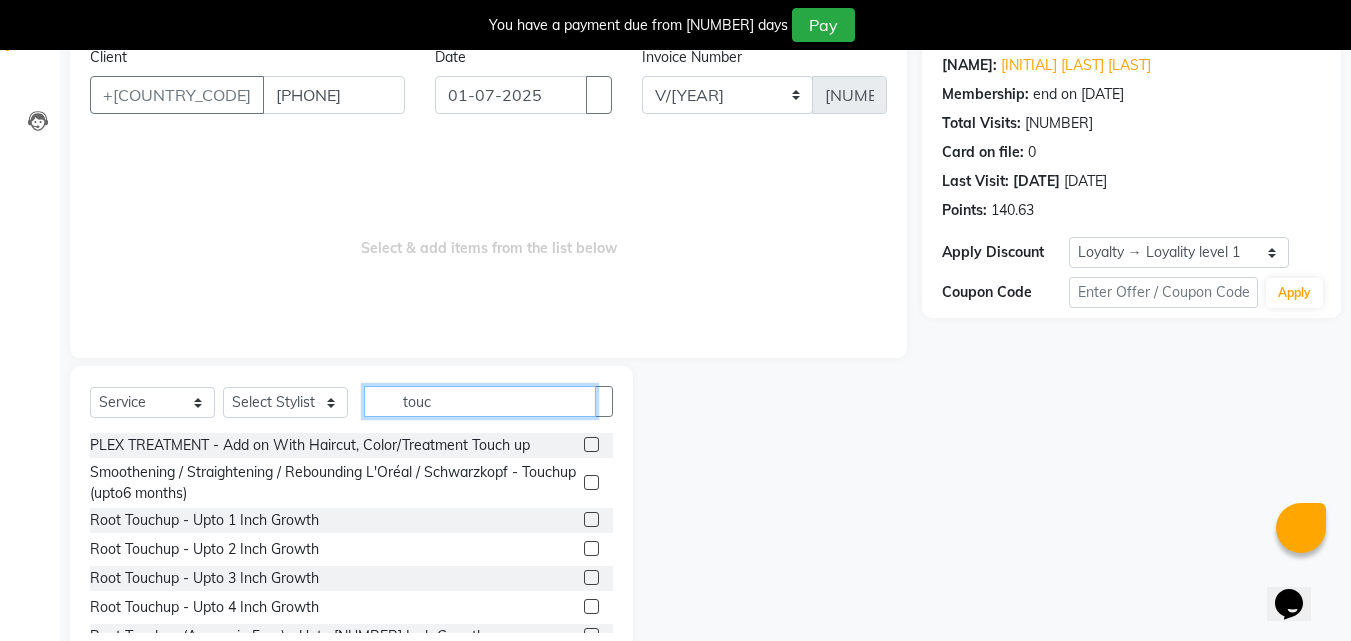 type on "touc" 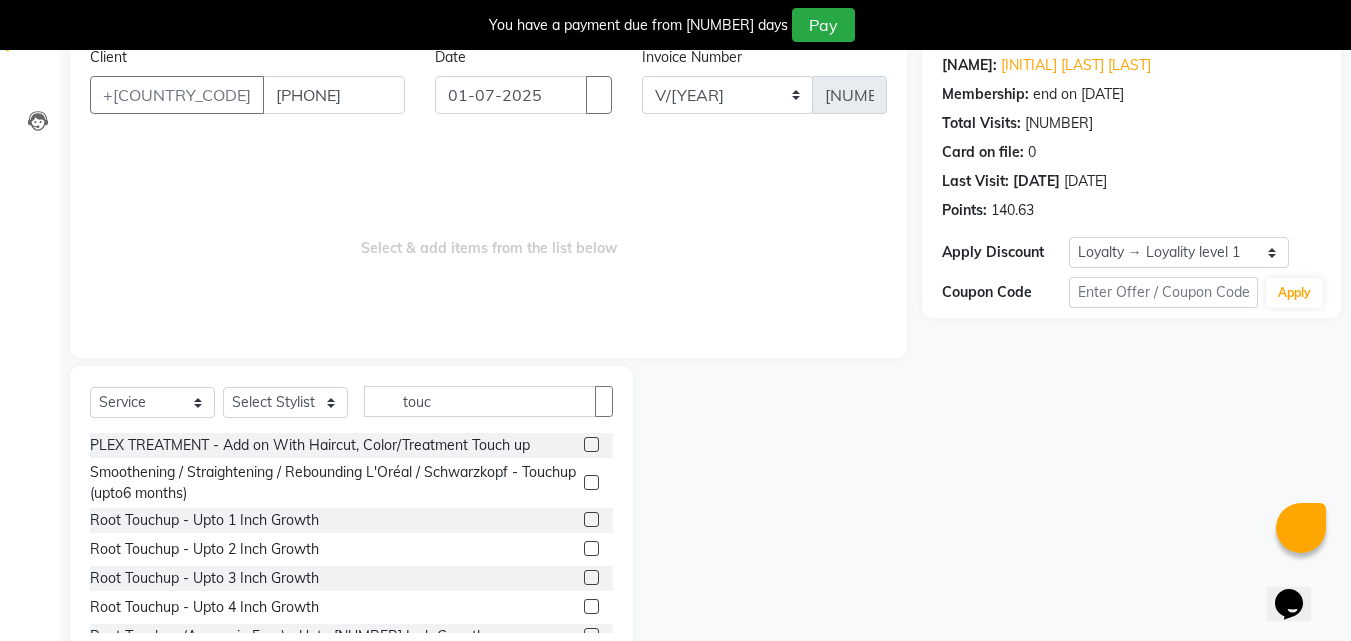 click at bounding box center [591, 519] 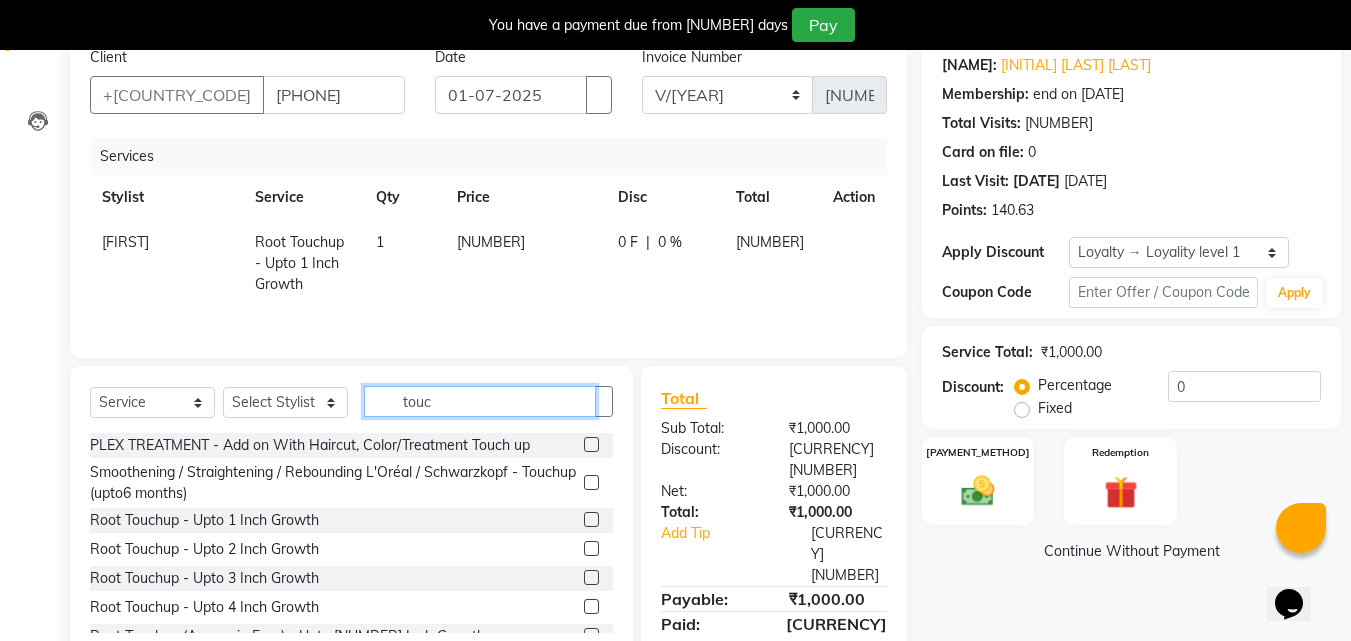 click on "touc" at bounding box center (480, 401) 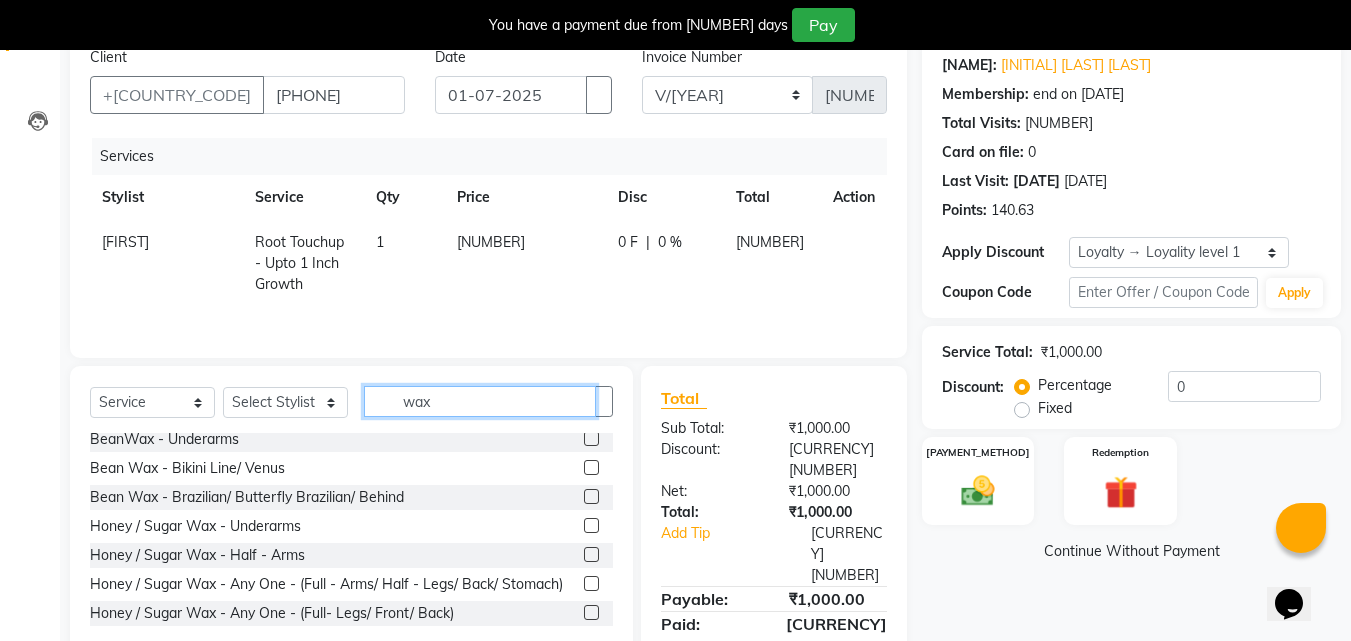 scroll, scrollTop: 100, scrollLeft: 0, axis: vertical 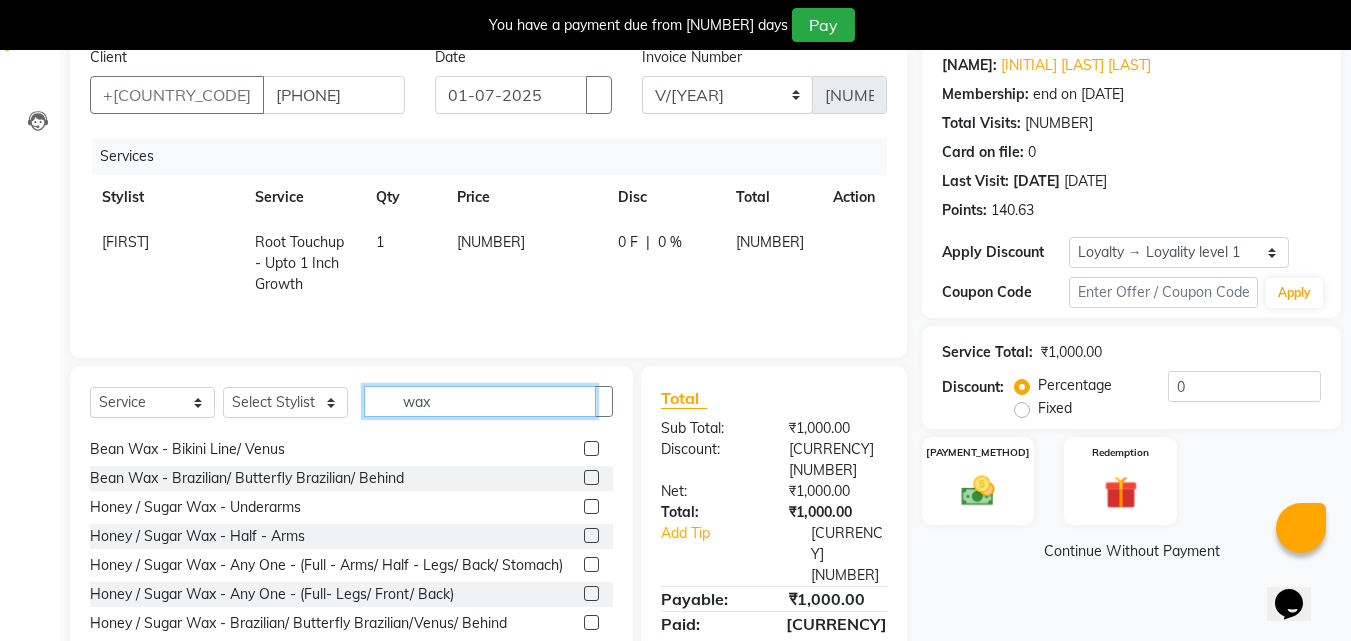 type on "wax" 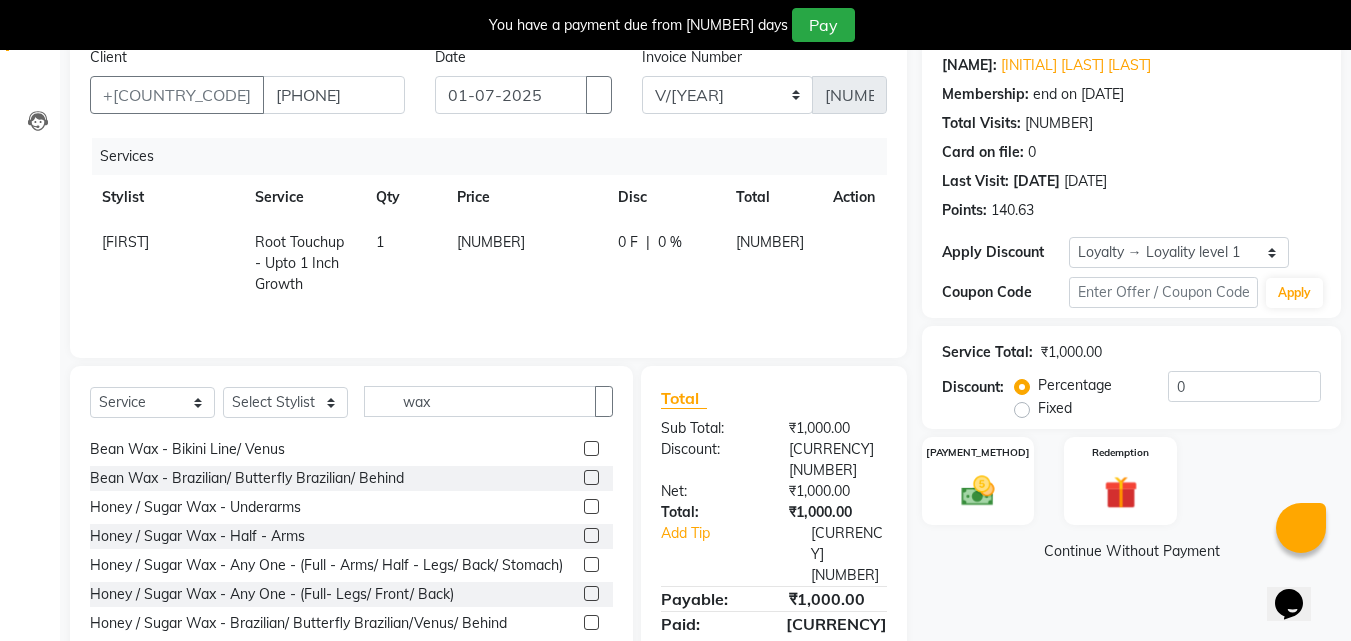 click at bounding box center [591, 506] 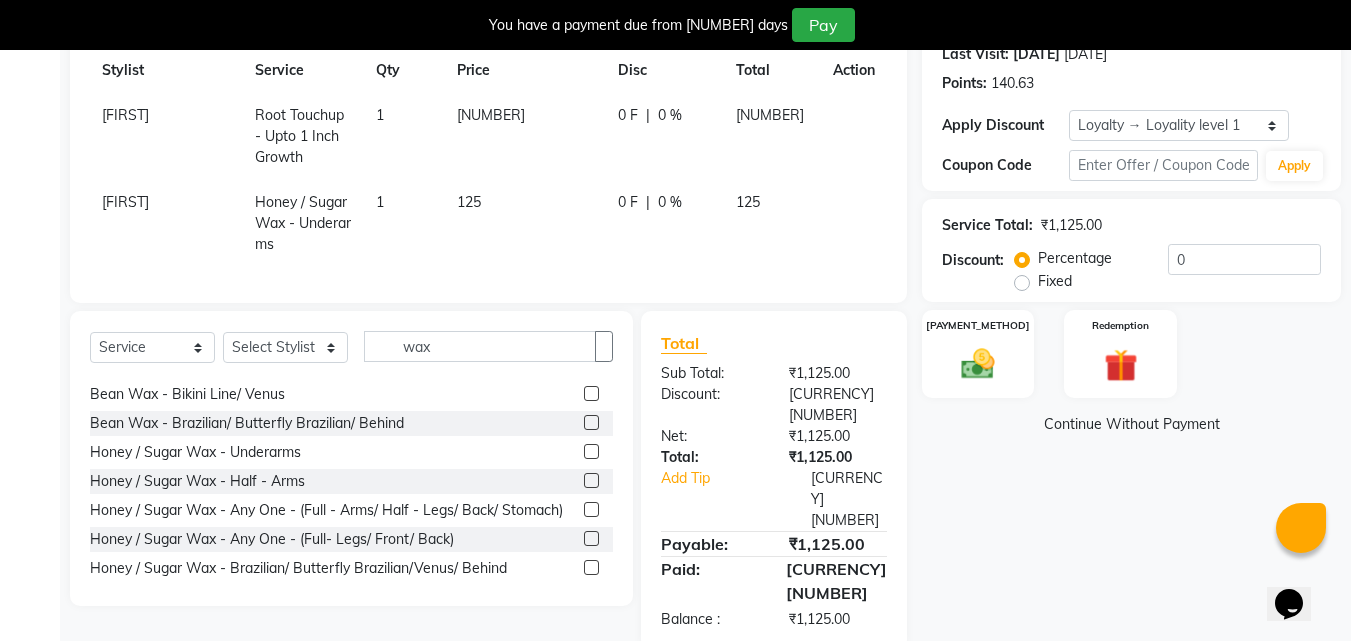 scroll, scrollTop: 297, scrollLeft: 0, axis: vertical 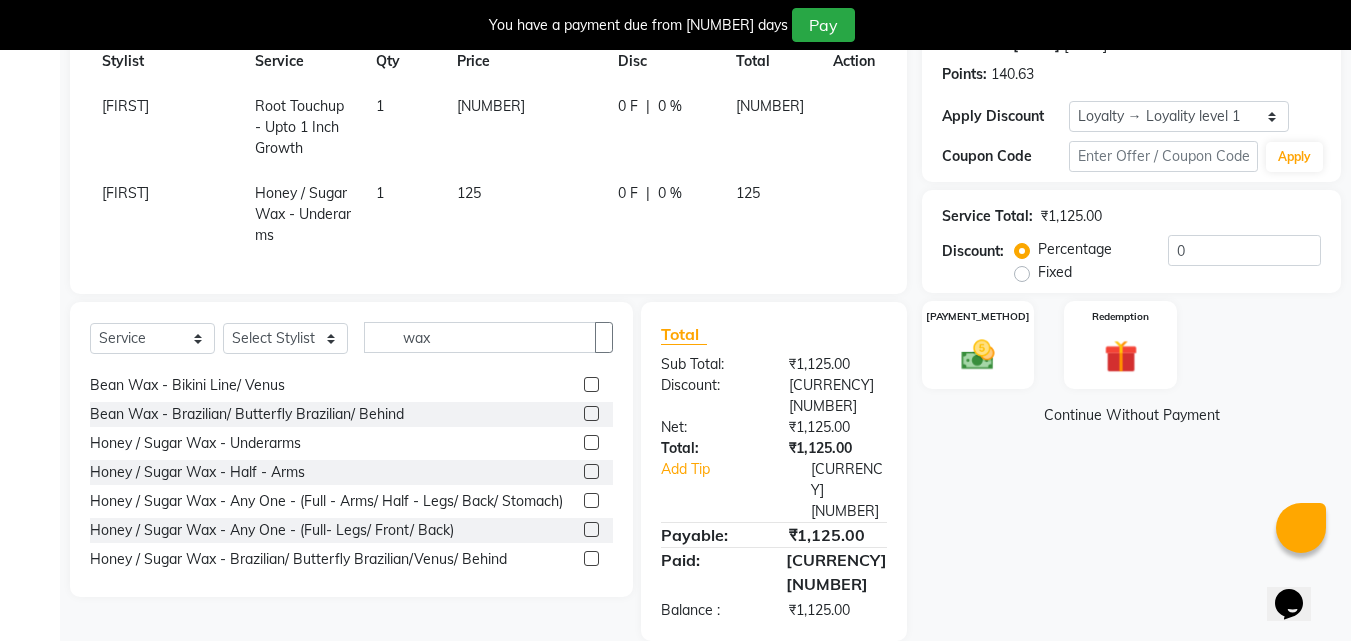 click at bounding box center [591, 500] 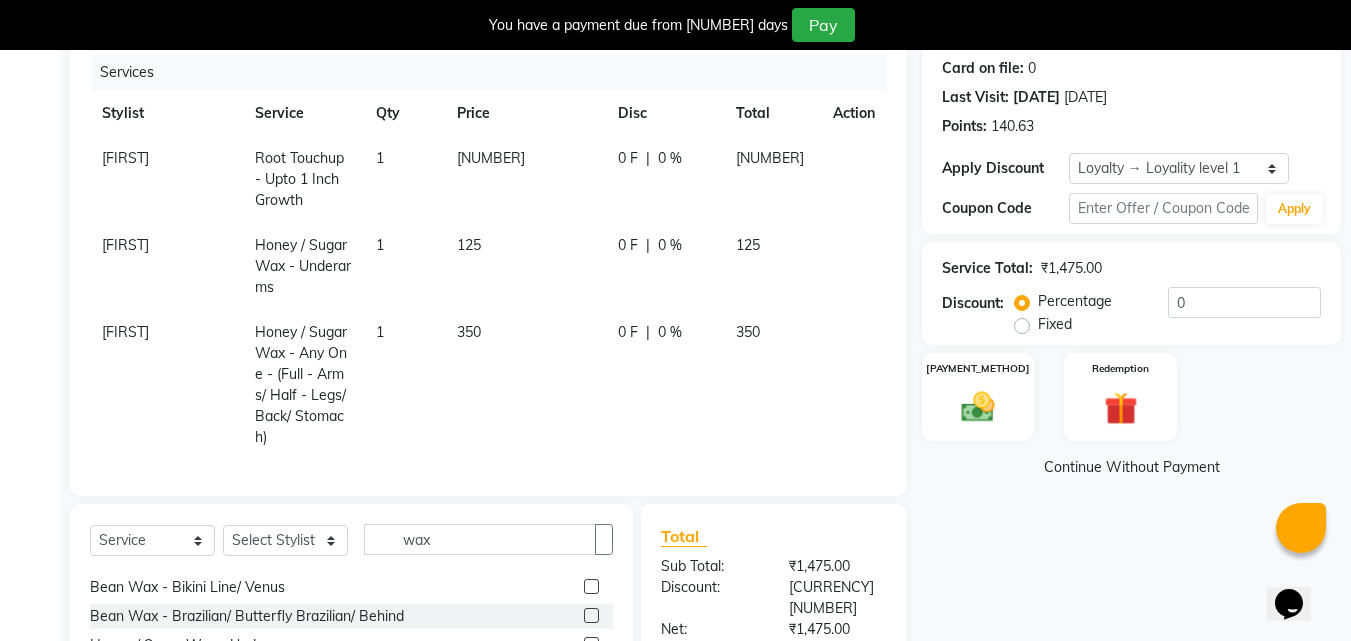 scroll, scrollTop: 426, scrollLeft: 0, axis: vertical 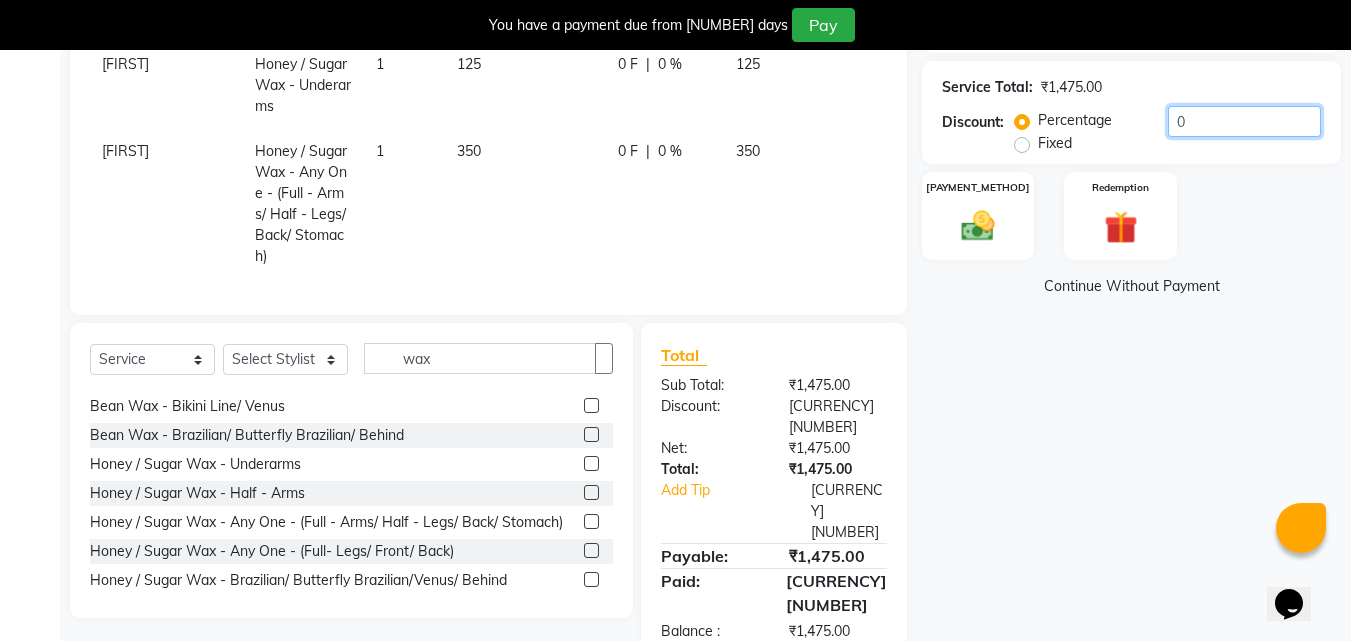click on "0" at bounding box center [1244, 121] 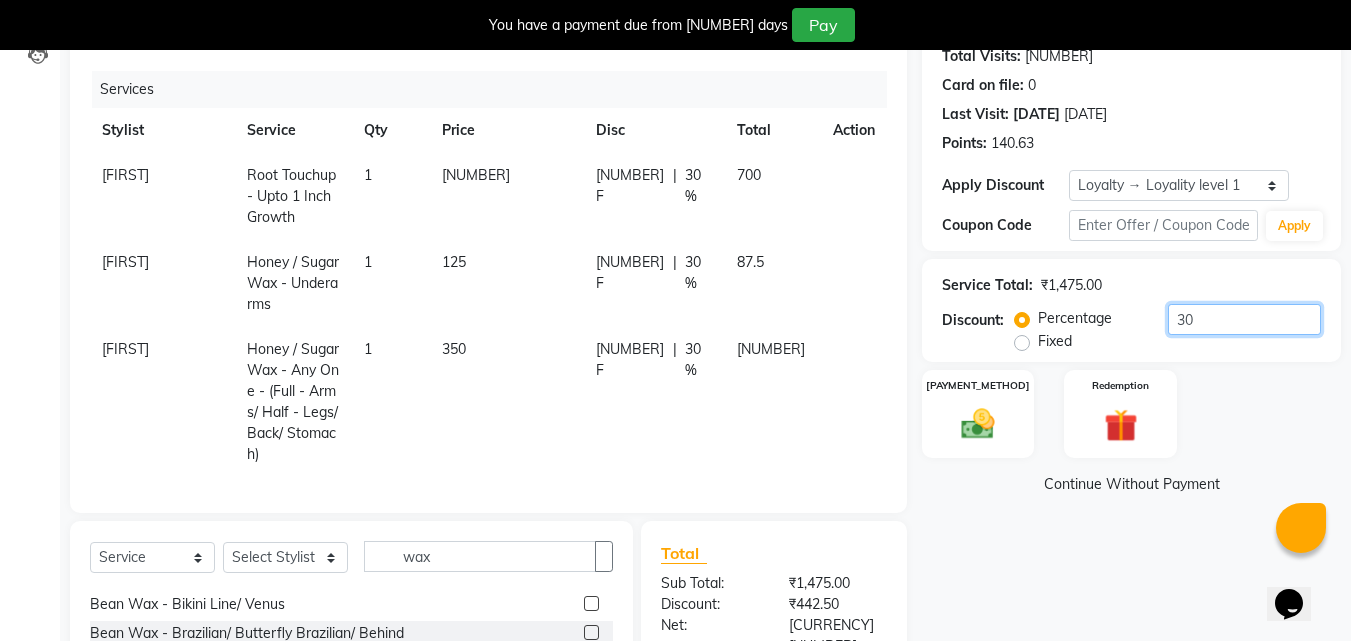 scroll, scrollTop: 226, scrollLeft: 0, axis: vertical 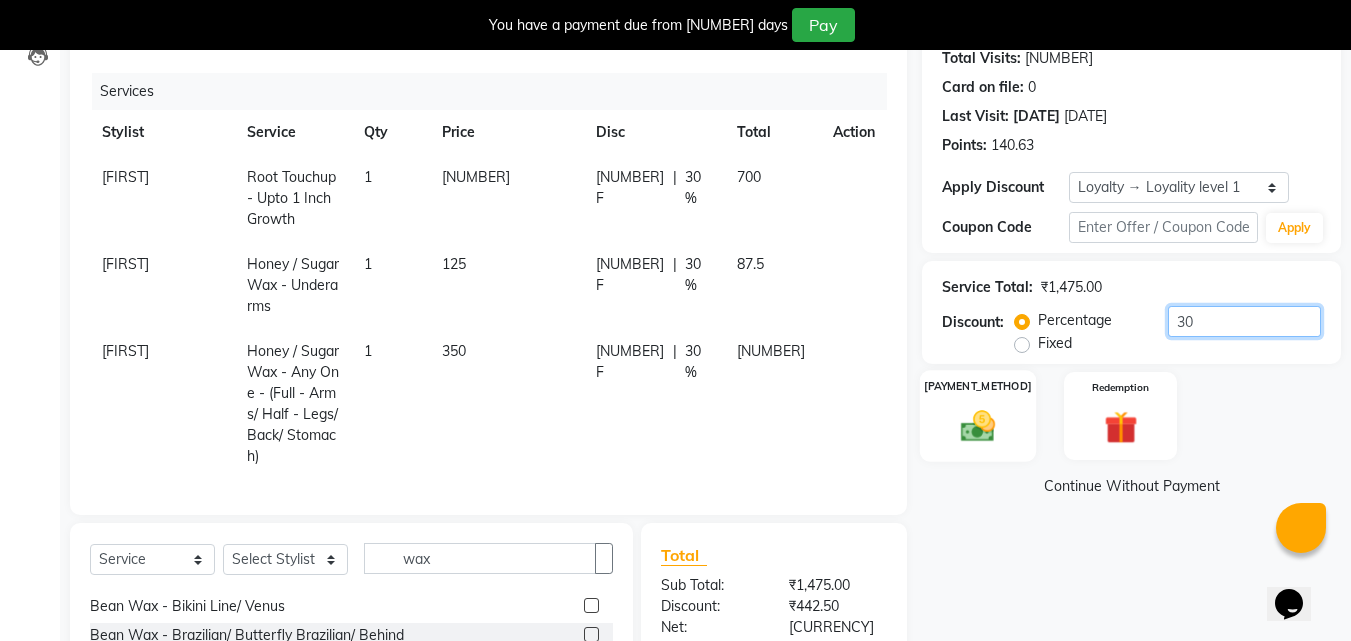 type on "30" 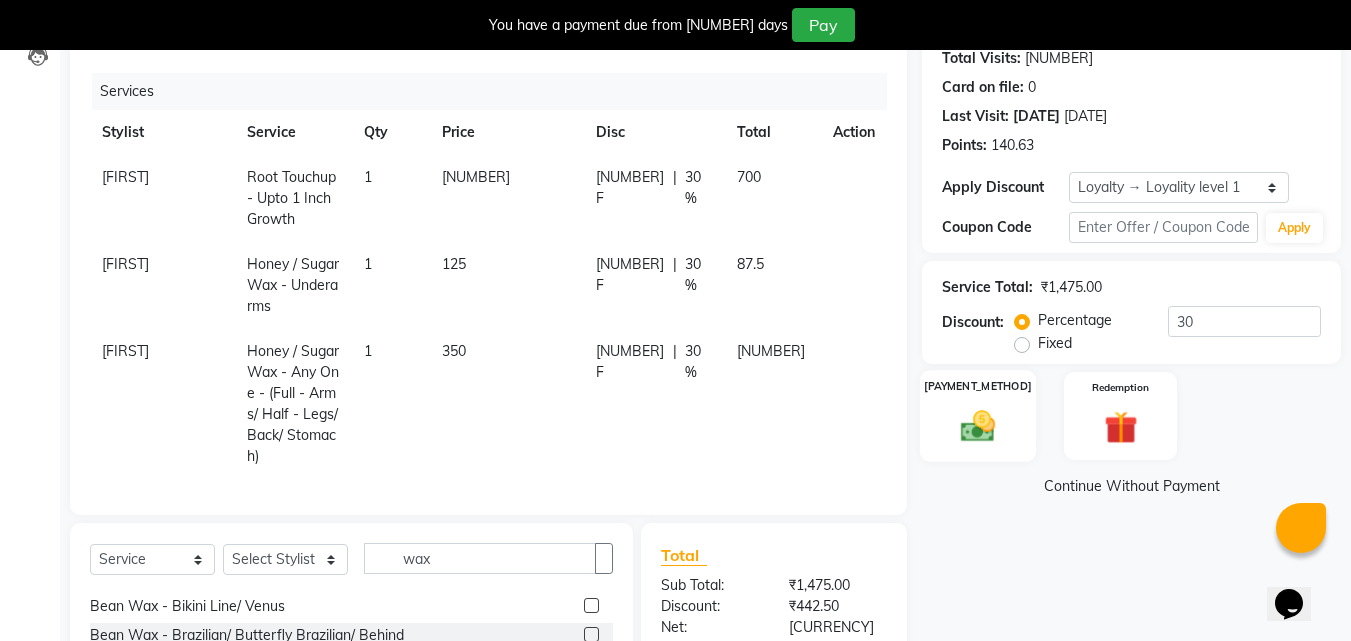 click at bounding box center (978, 426) 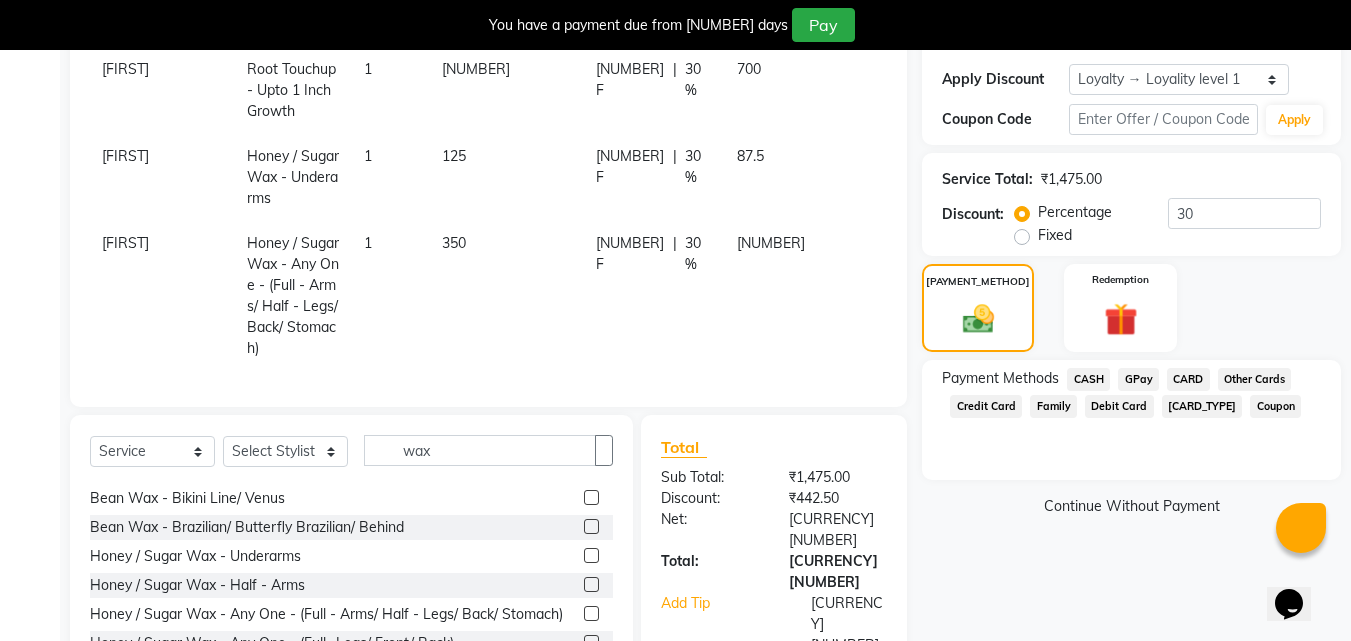 scroll, scrollTop: 447, scrollLeft: 0, axis: vertical 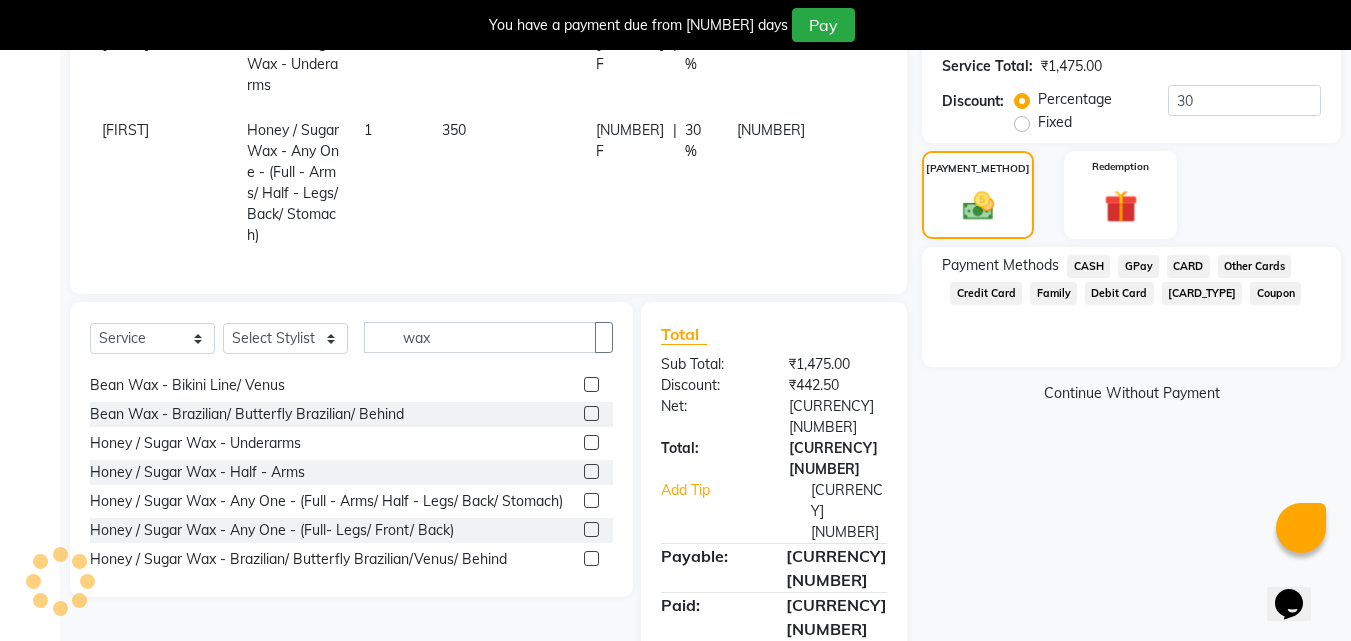 click on "GPay" at bounding box center (1088, 266) 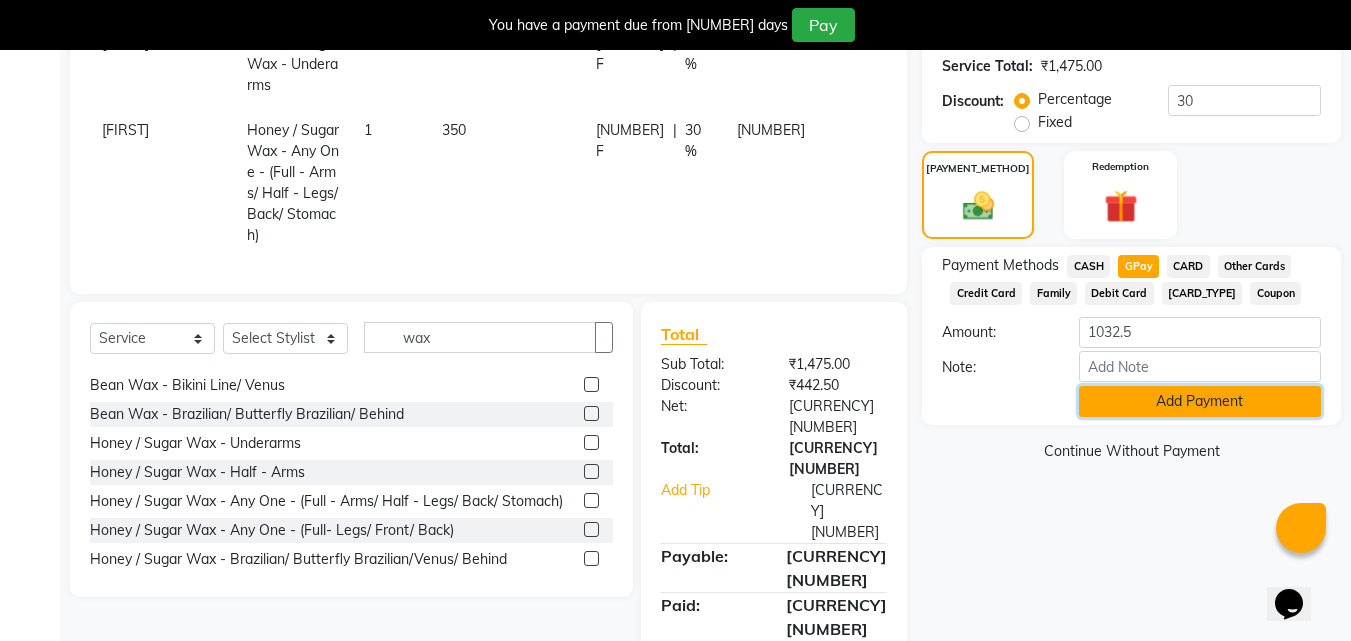 click on "Add Payment" at bounding box center [1200, 401] 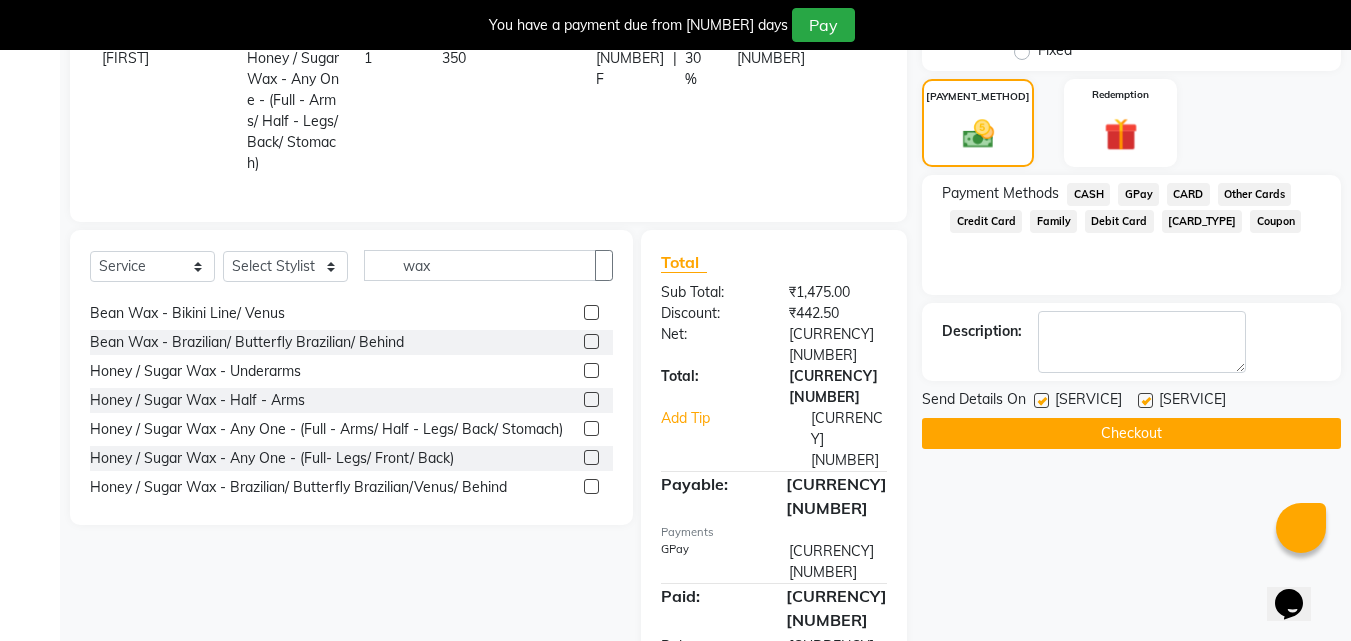 scroll, scrollTop: 566, scrollLeft: 0, axis: vertical 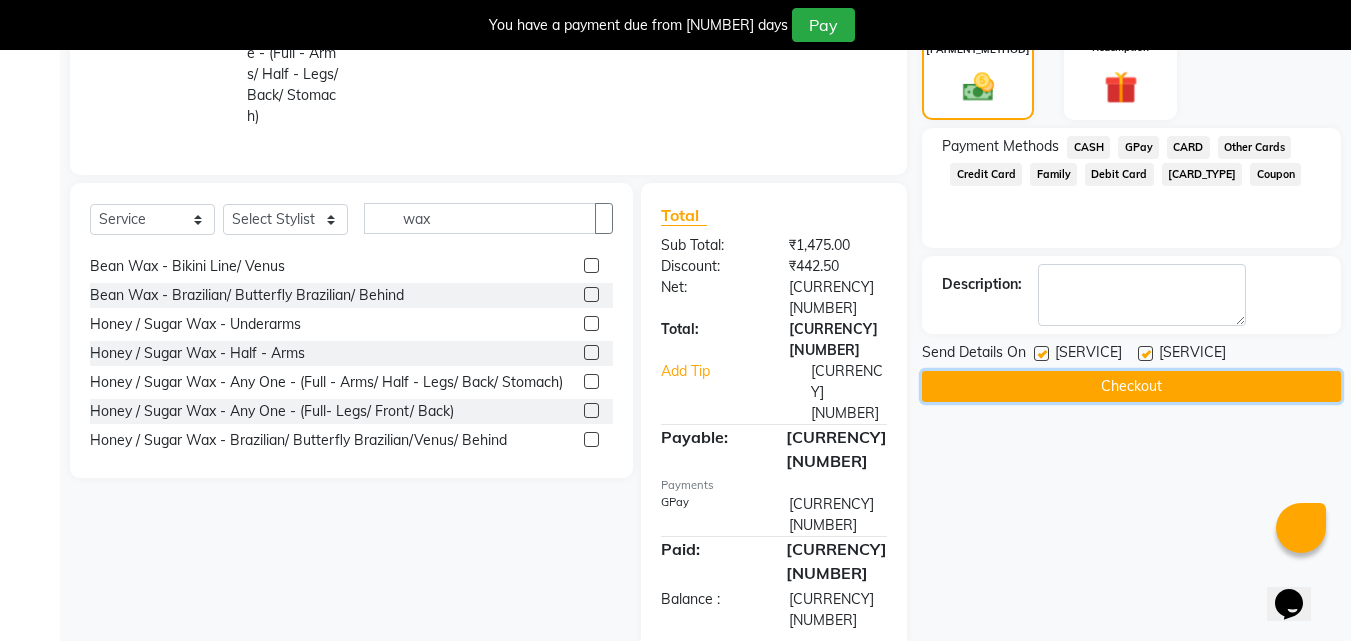 click on "Checkout" at bounding box center (1131, 386) 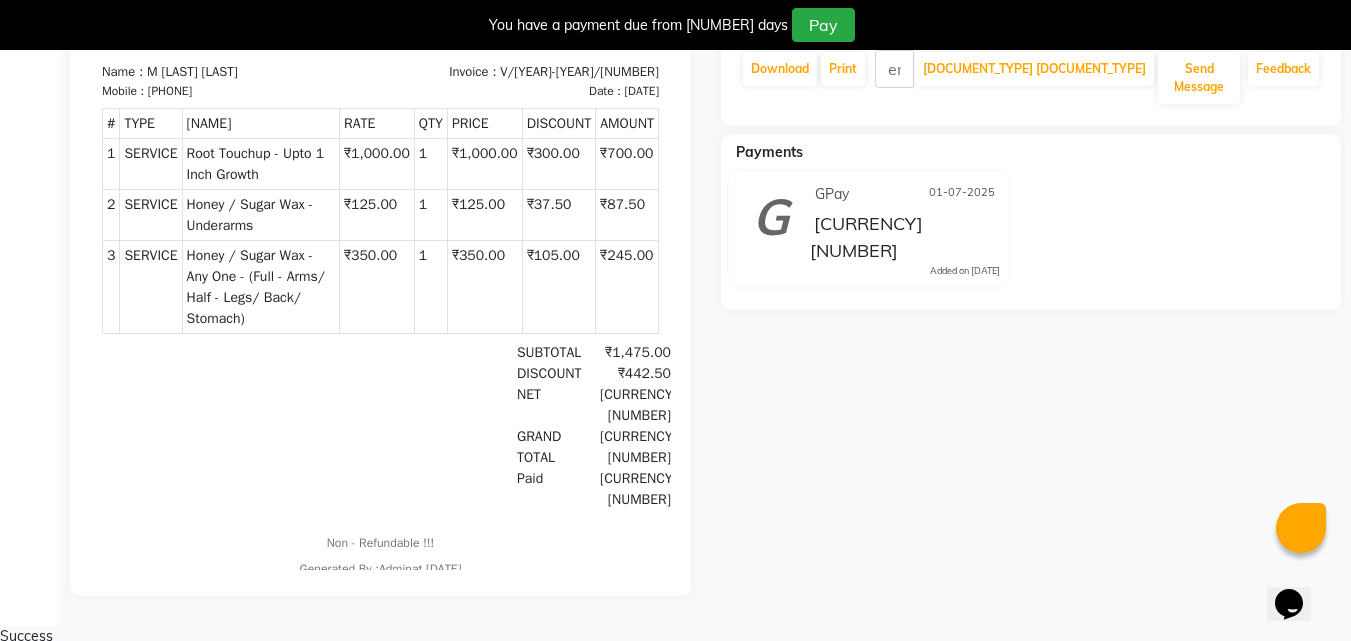 scroll, scrollTop: 0, scrollLeft: 0, axis: both 